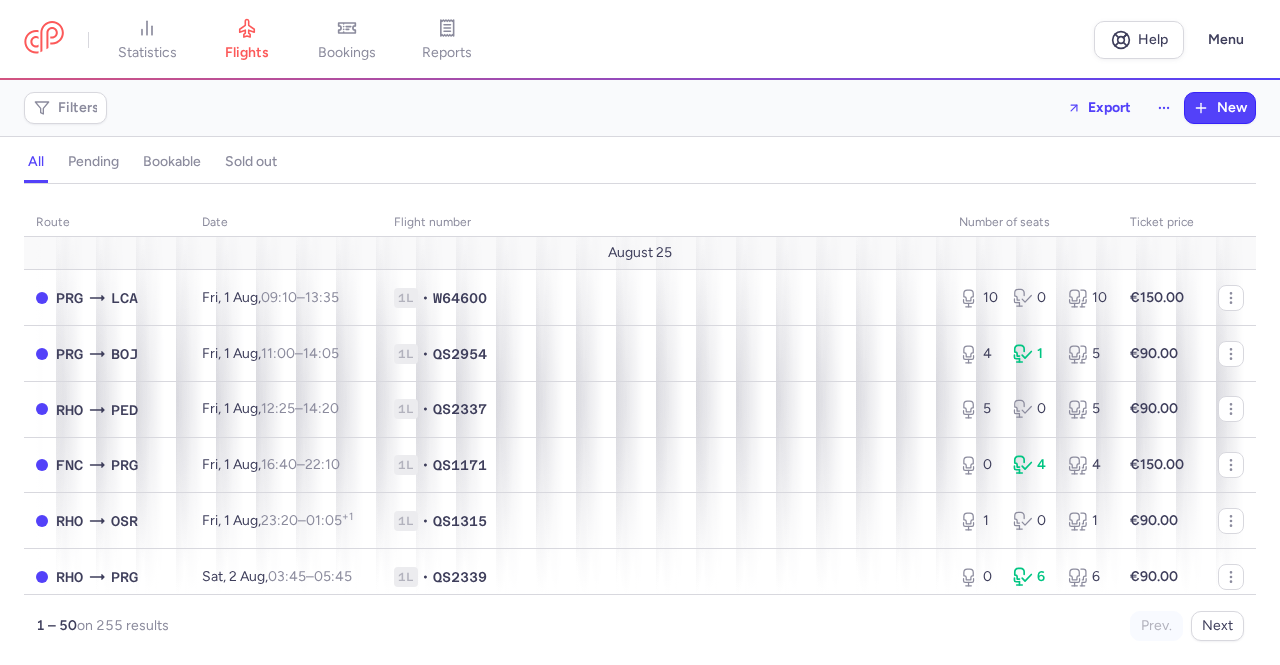 scroll, scrollTop: 0, scrollLeft: 0, axis: both 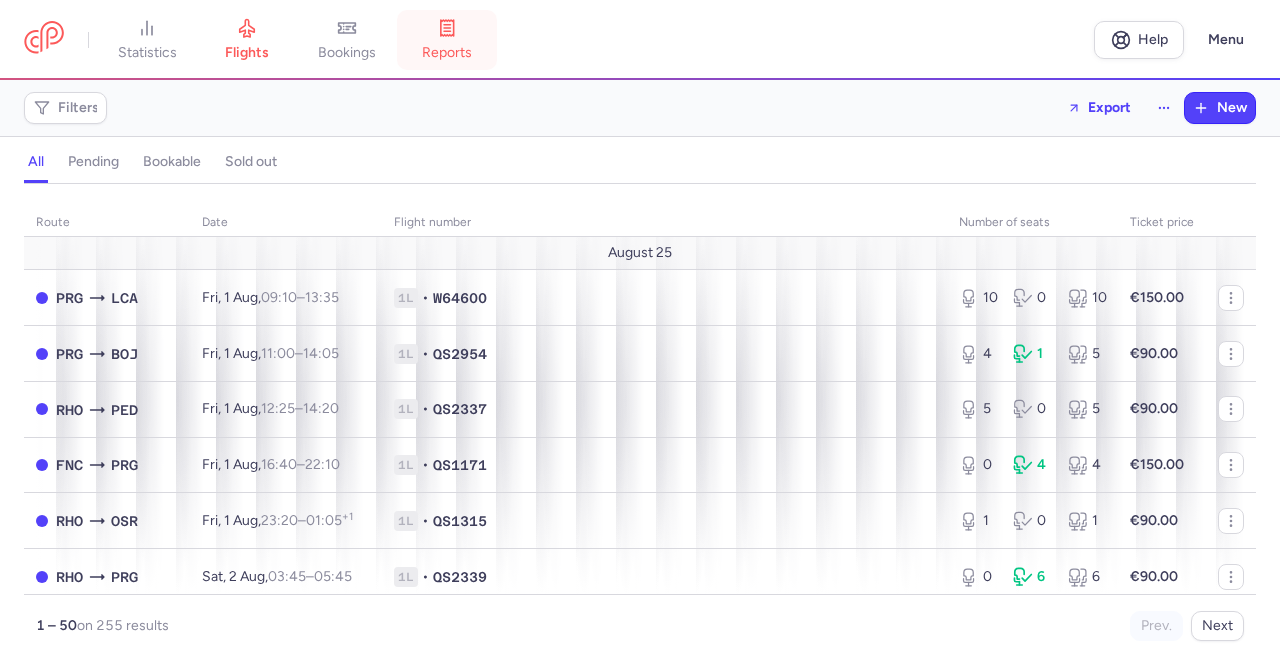 click on "reports" at bounding box center [447, 40] 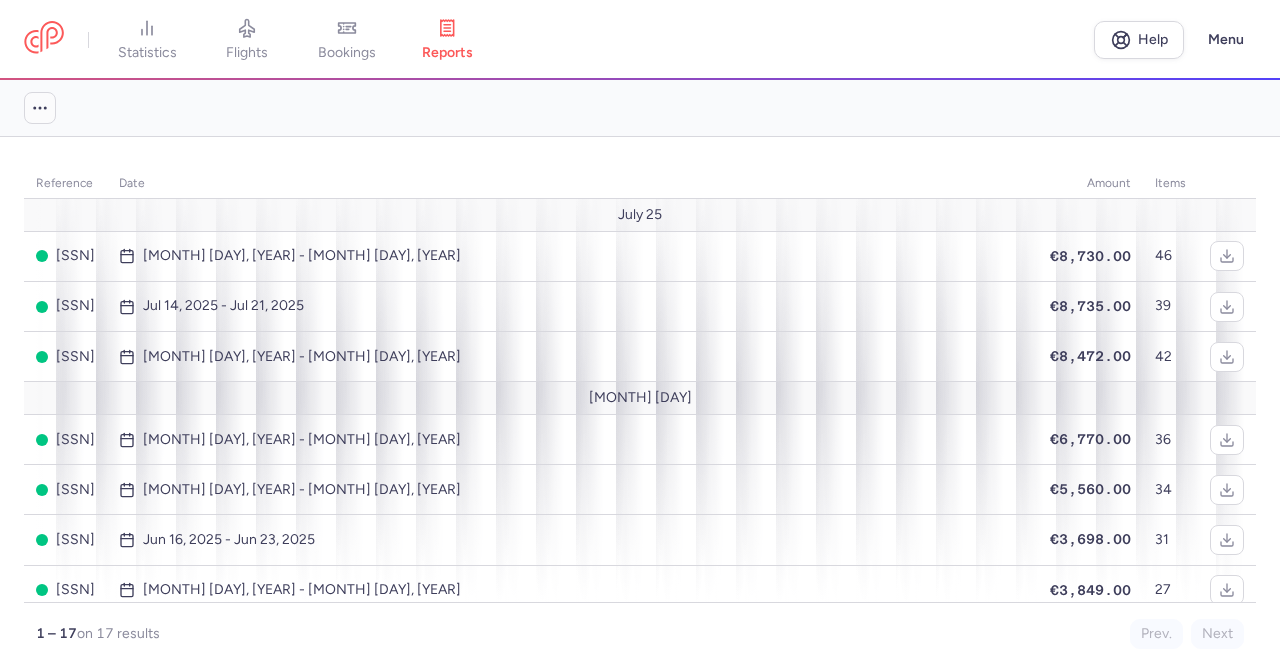 click 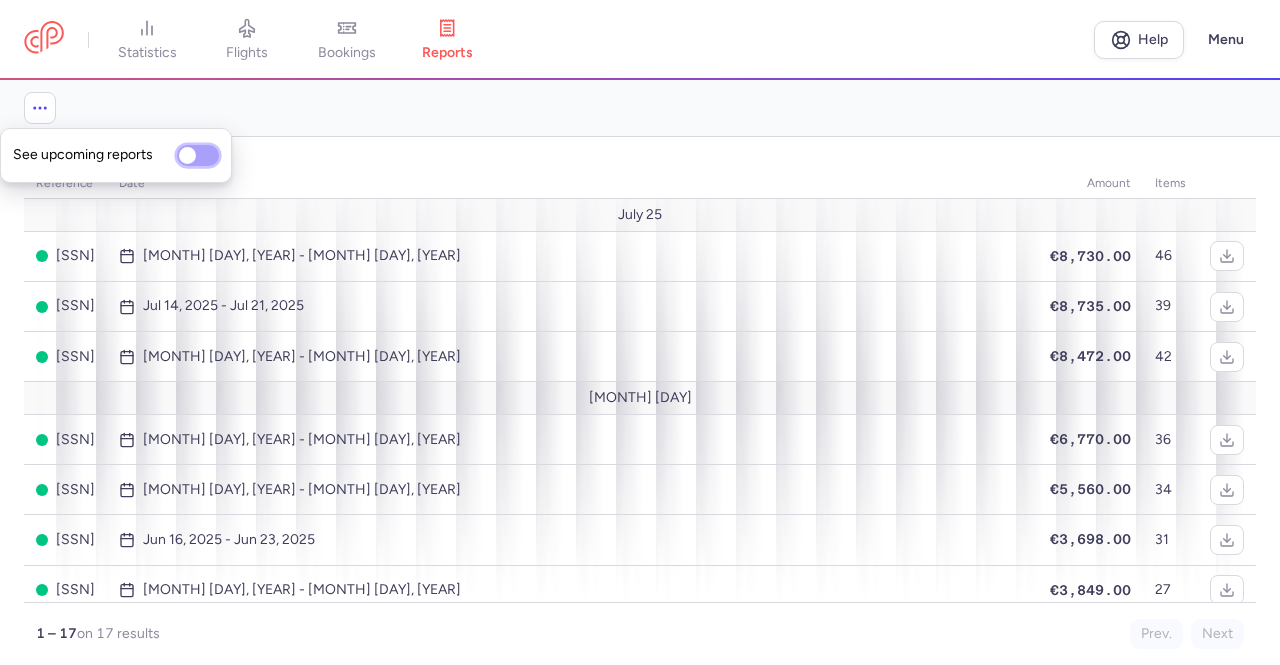 click on "See upcoming reports" at bounding box center [198, 155] 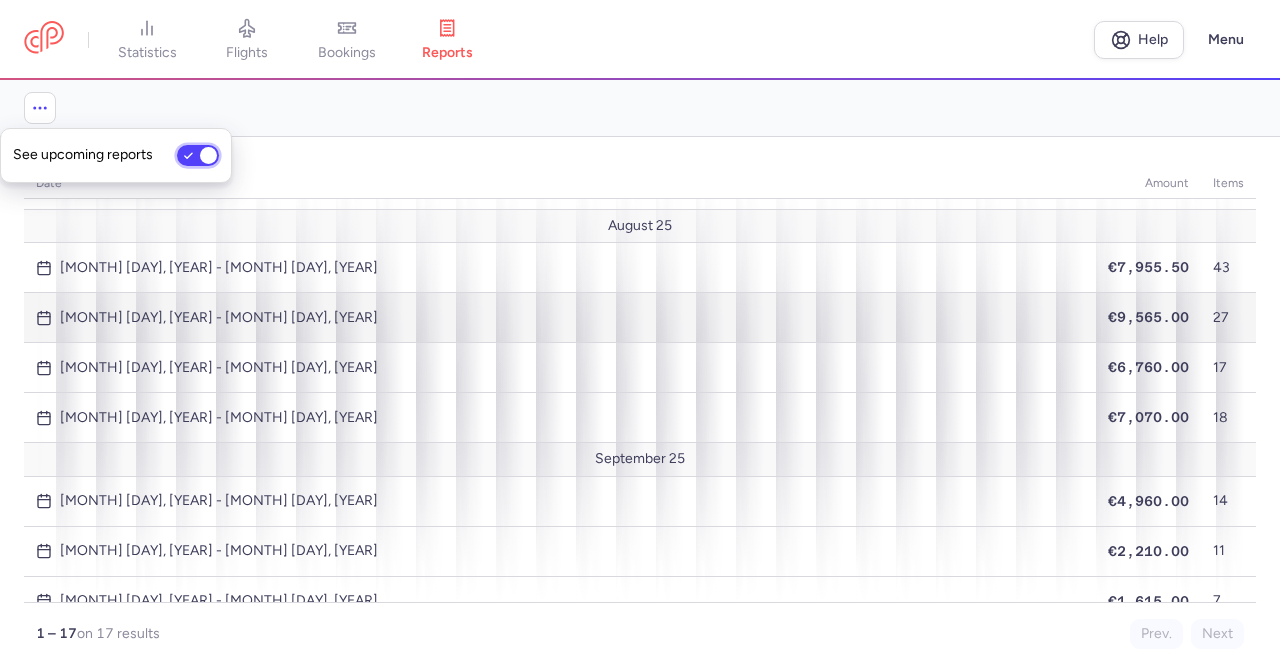 scroll, scrollTop: 0, scrollLeft: 0, axis: both 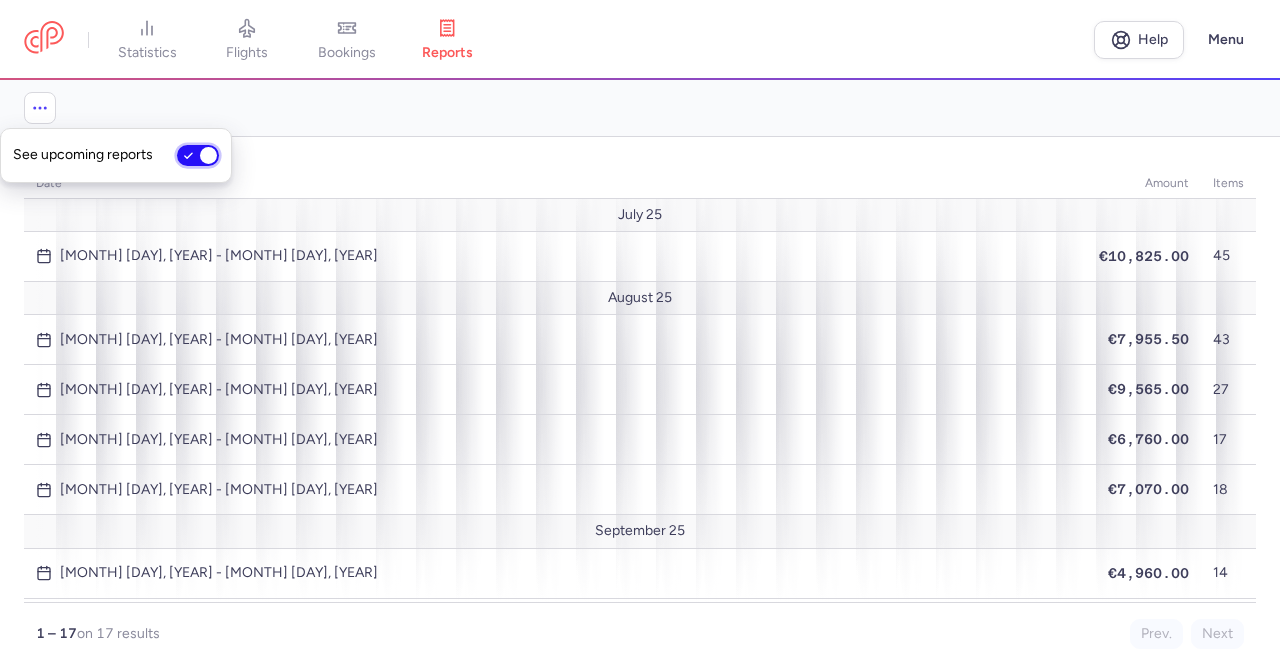 click on "See upcoming reports" at bounding box center [198, 155] 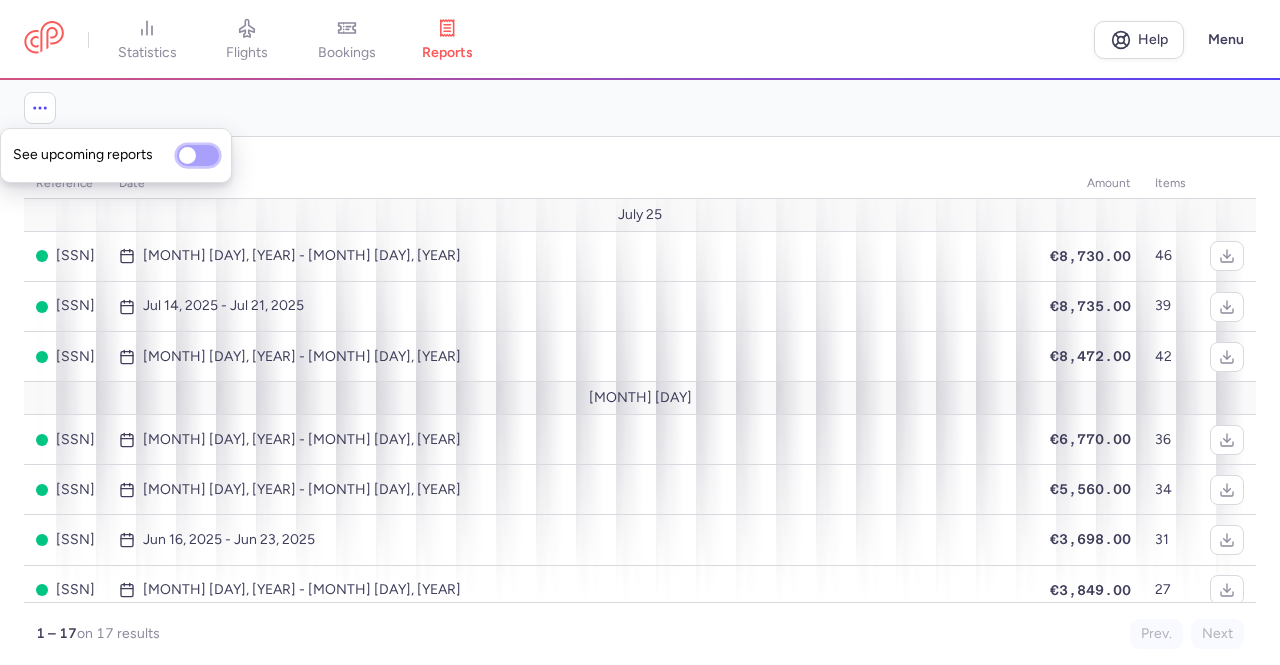 click on "See upcoming reports" at bounding box center [198, 155] 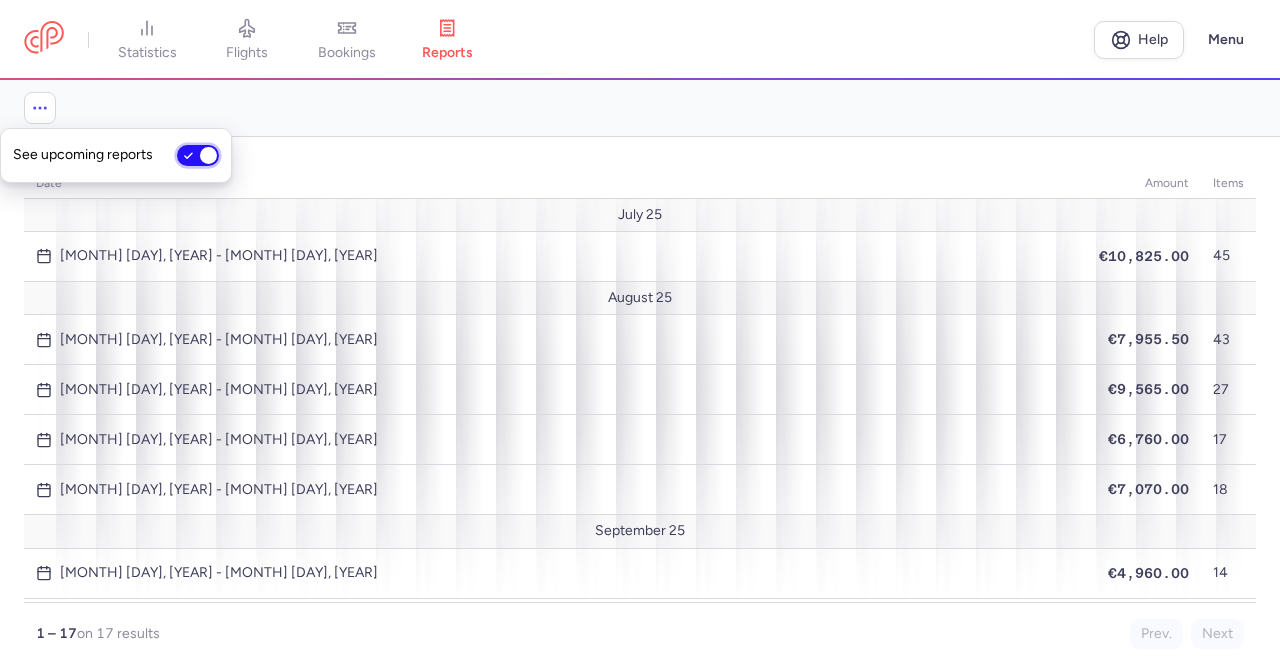 click on "See upcoming reports" at bounding box center [198, 155] 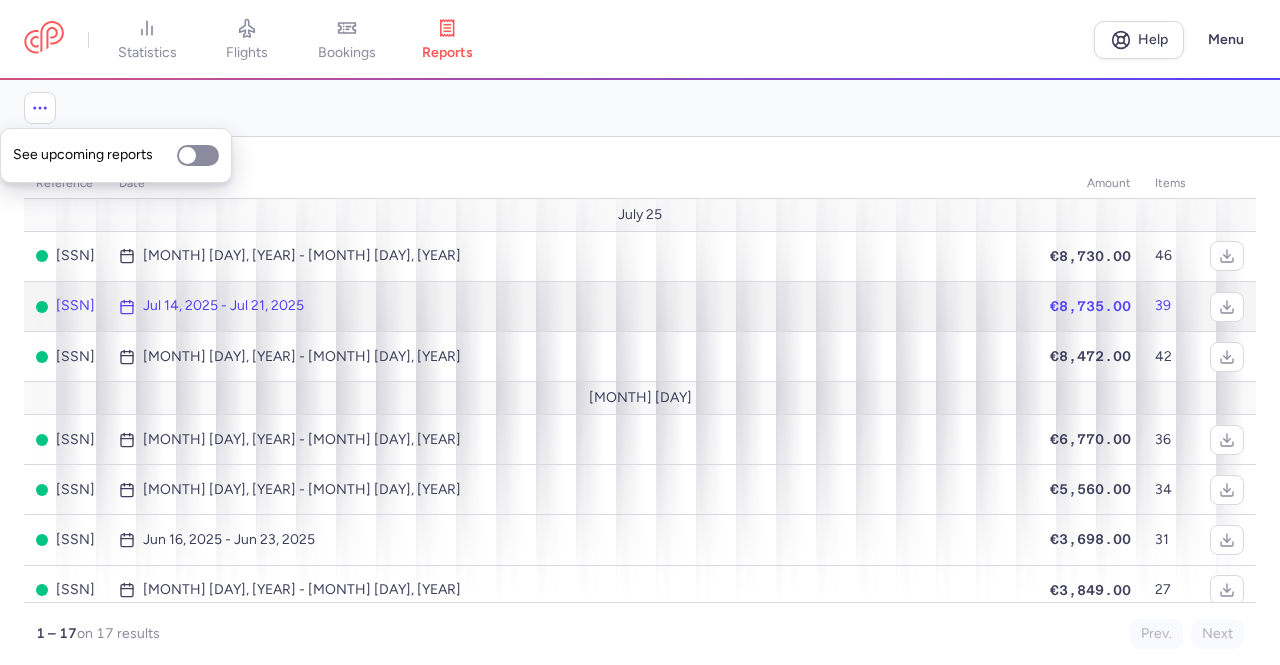 click on "Jul 14, 2025 - Jul 21, 2025" 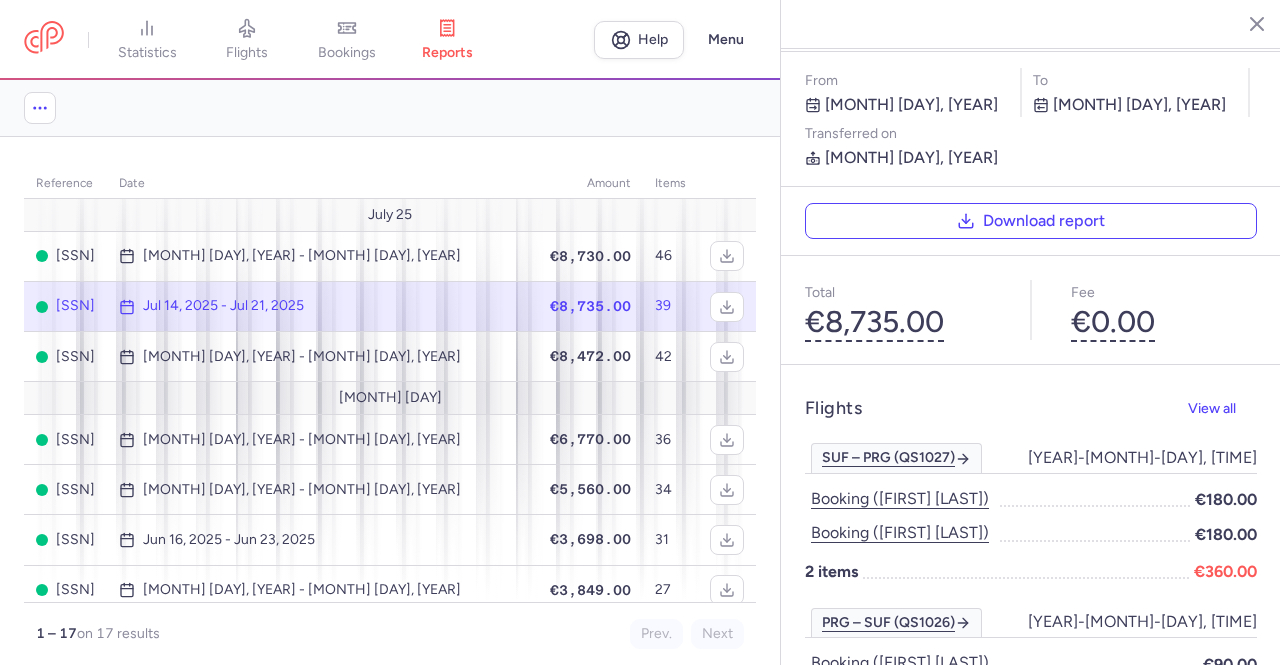 scroll, scrollTop: 200, scrollLeft: 0, axis: vertical 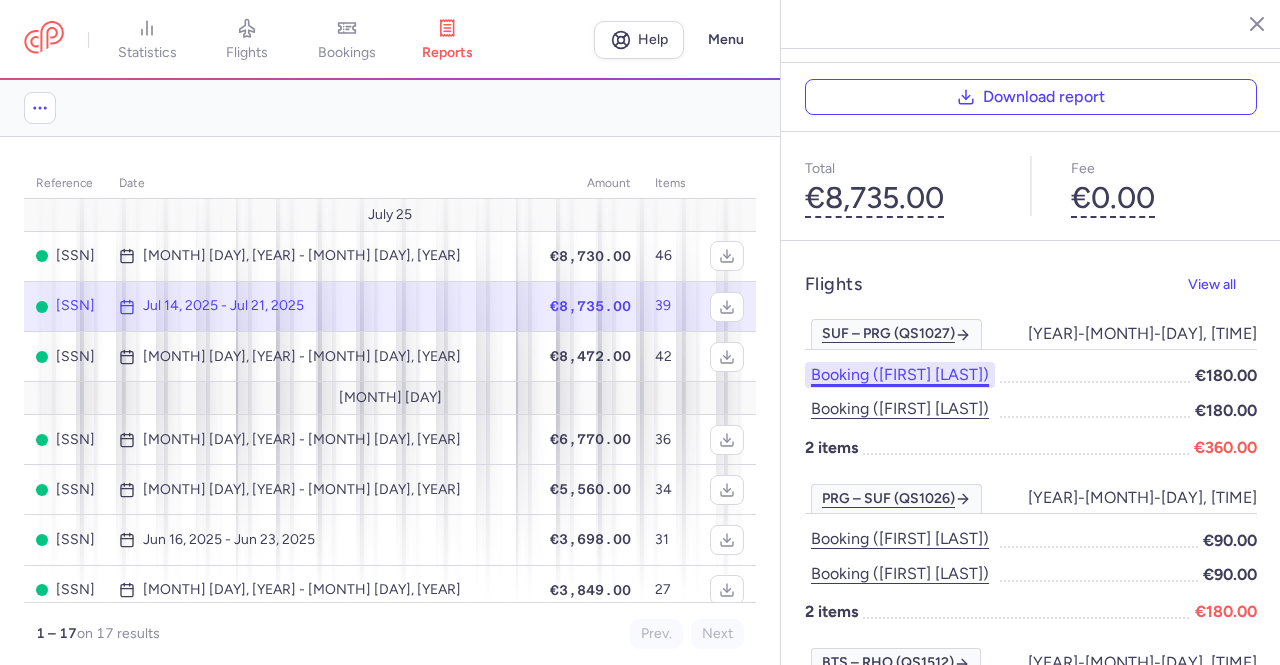 click on "Booking ([FIRST] [LAST])" at bounding box center (900, 375) 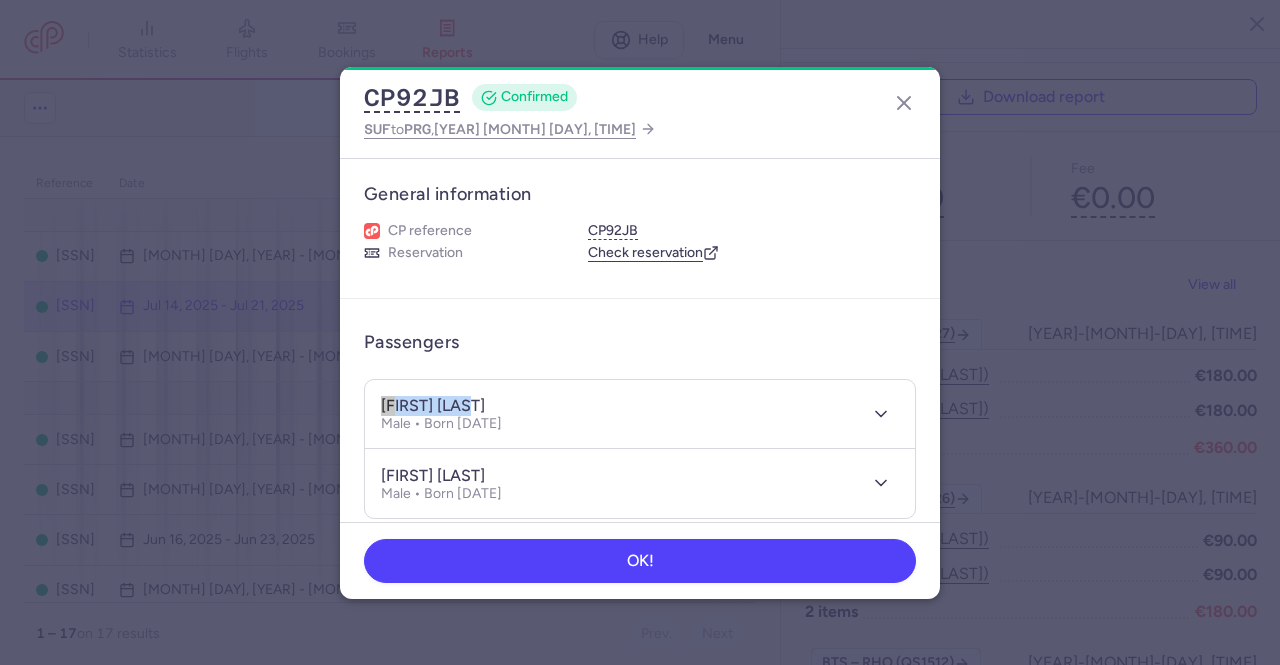 drag, startPoint x: 518, startPoint y: 406, endPoint x: 378, endPoint y: 401, distance: 140.08926 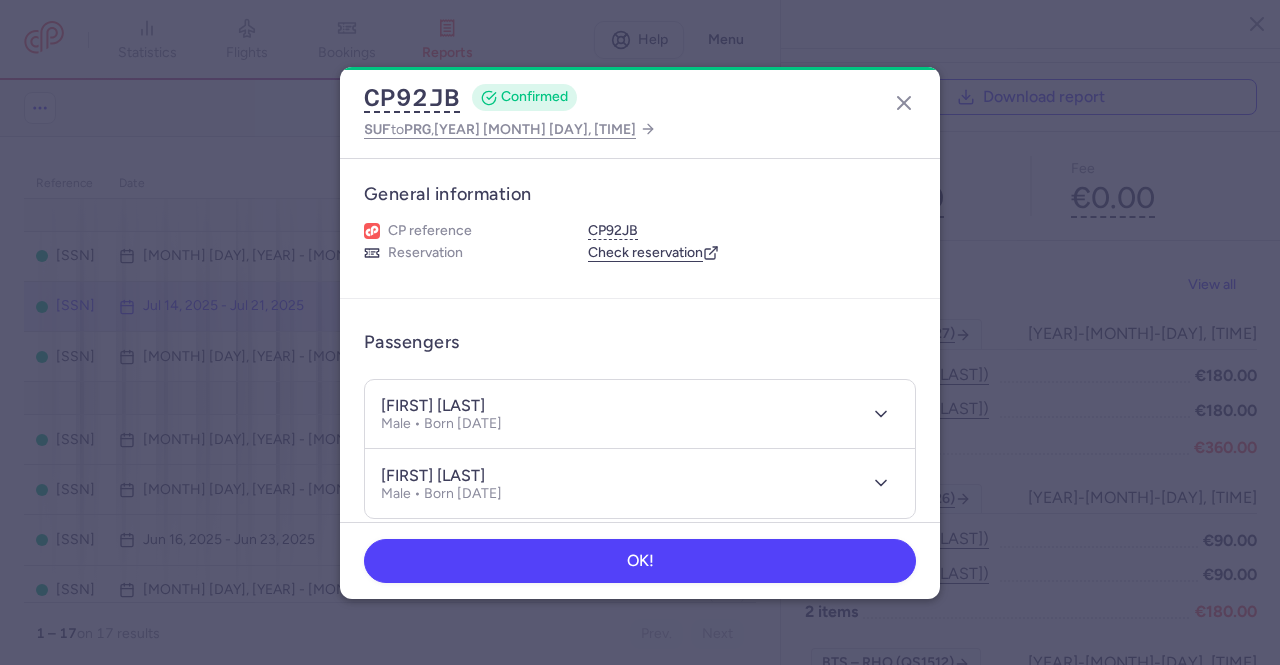 click on "CP92JB CONFIRMED SUF to PRG , [YEAR] [MONTH] [DAY], [TIME] General information CP reference CP92JB Reservation Check reservation Passengers [FIRST] [LAST] Male • Born [DATE] [FIRST] [LAST] Male • Born [DATE] Ancillaries Checked baggage 2 × 23 kg • Free included Cabin bag 2 × 55 × 40 × 23 cm • Free included Items Booking €180.00 Booking date [DAY]/[MONTH]/[YEAR] Show transactions OK!" at bounding box center [640, 333] 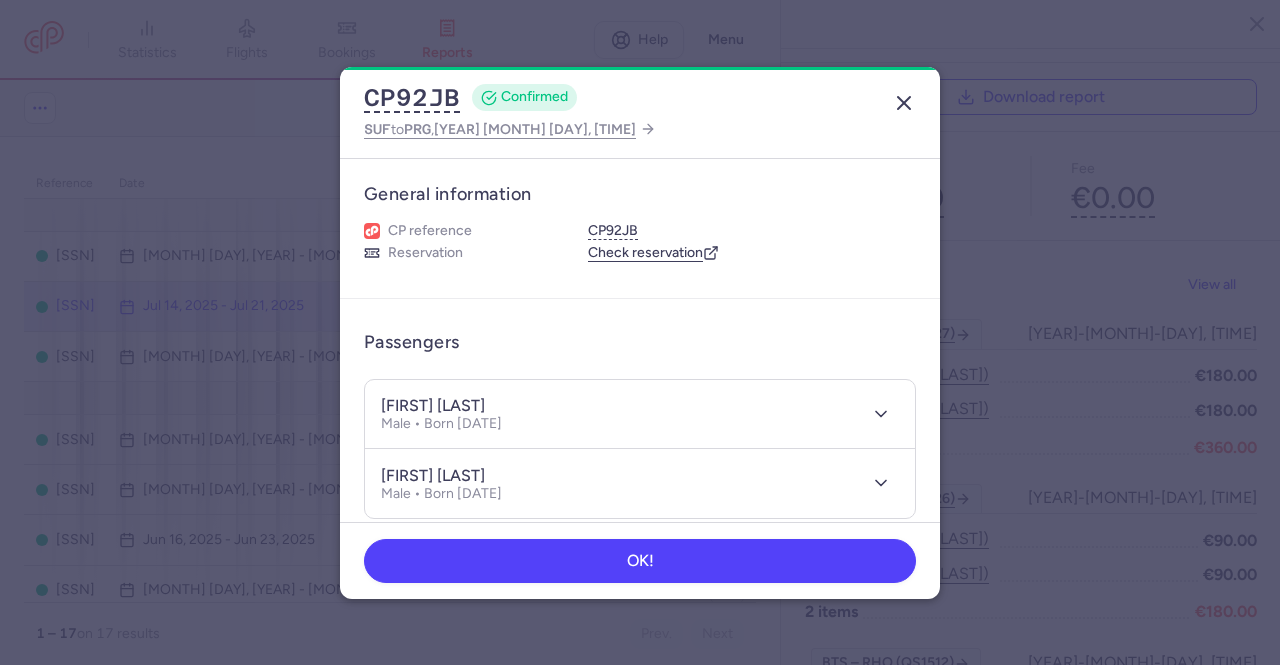 click 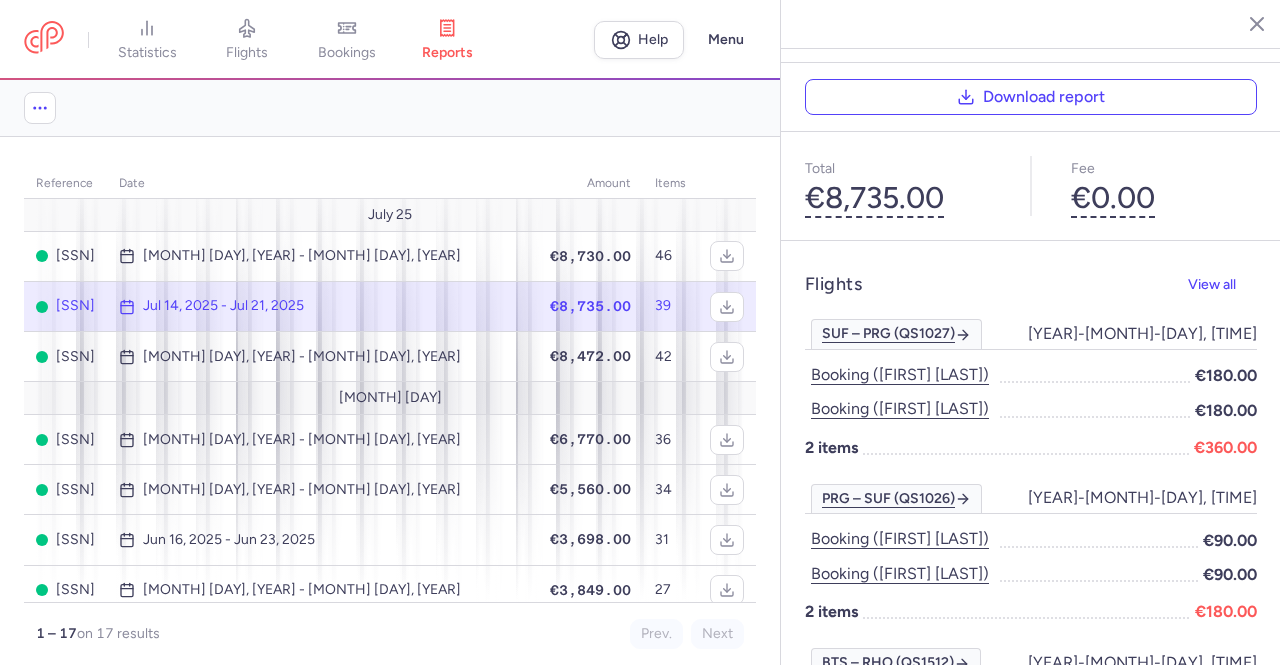 click on "SUF – PRG (QS1027) [YEAR]-[MONTH]-[DAY], [TIME] [YEAR]-[MONTH]-[DAY], [TIME] Booking ([FIRST] [LAST]) €180.00 Booking ([FIRST] [LAST]) €180.00 2 items €360.00" 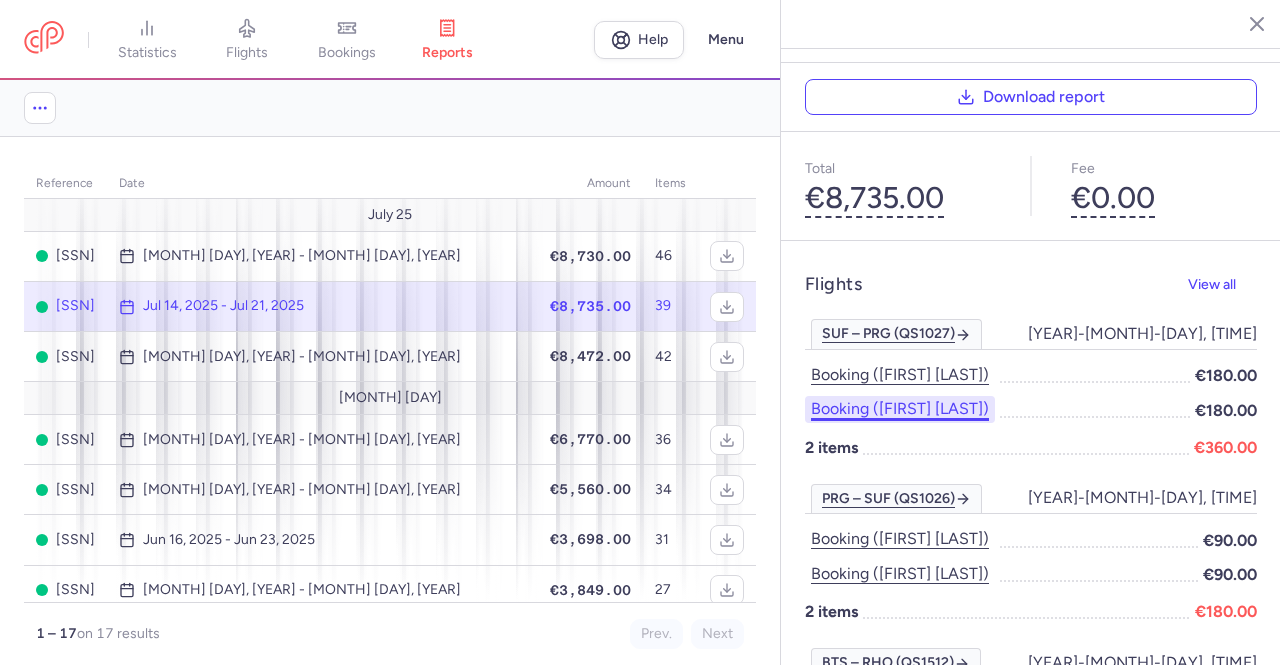click on "Booking ([FIRST] [LAST])" at bounding box center (900, 409) 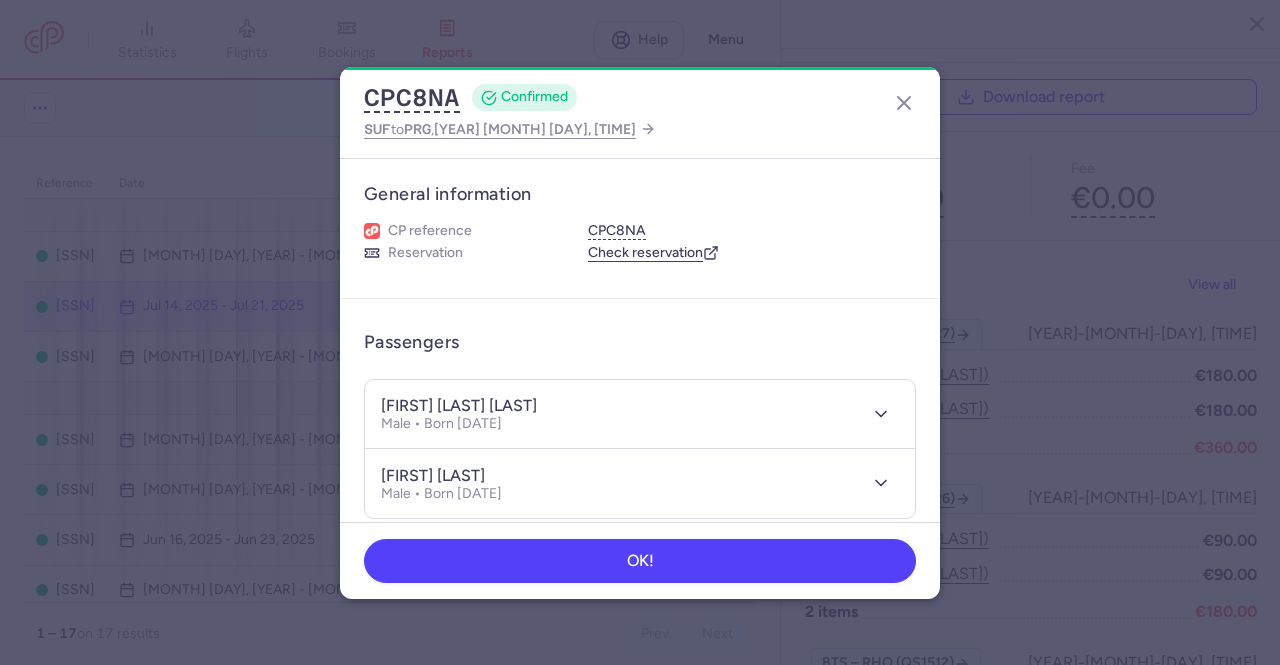 drag, startPoint x: 658, startPoint y: 407, endPoint x: 378, endPoint y: 403, distance: 280.02856 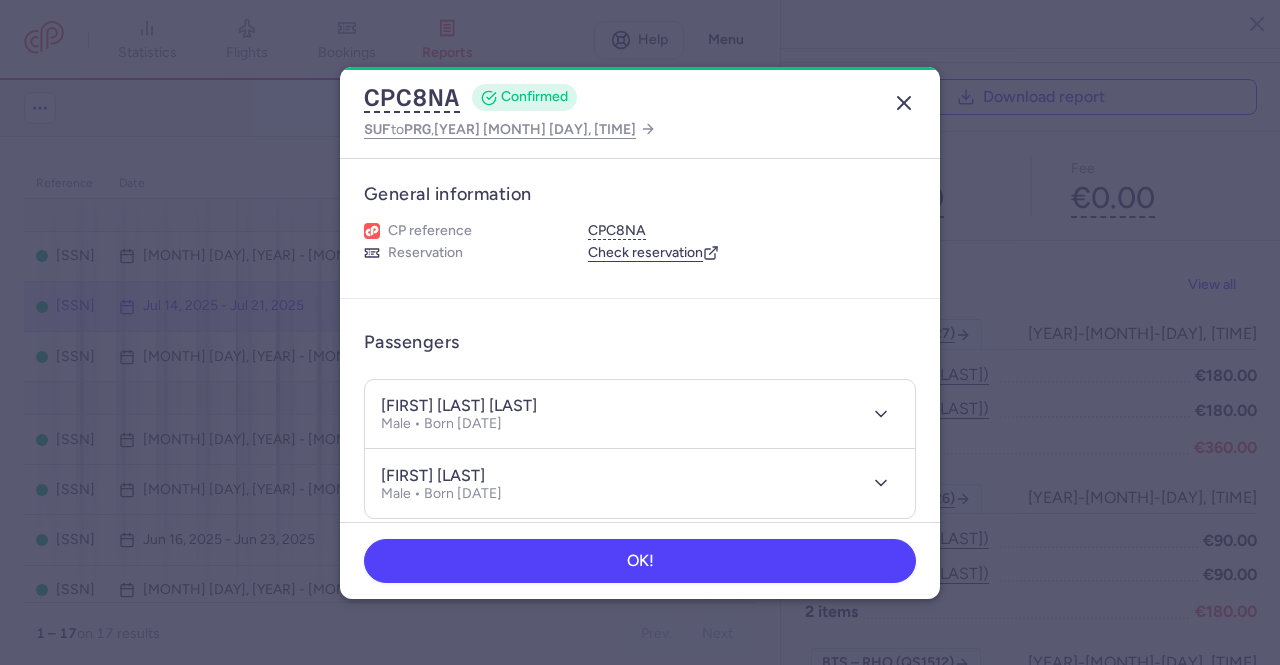 click 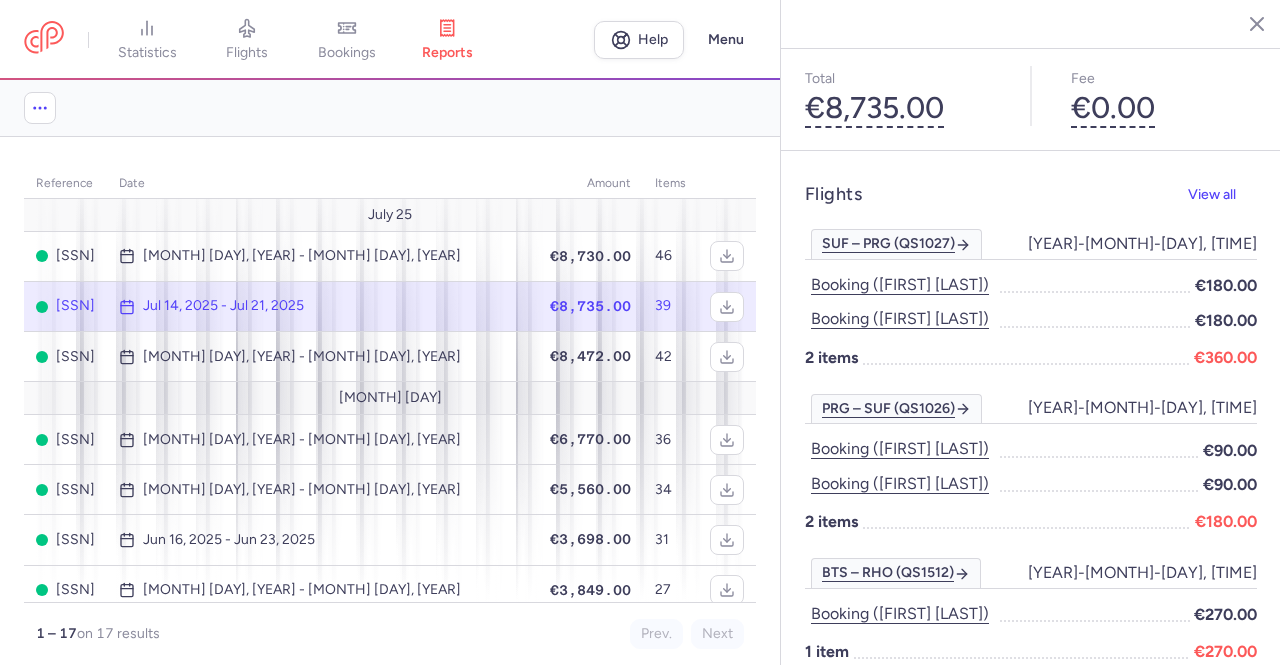 scroll, scrollTop: 400, scrollLeft: 0, axis: vertical 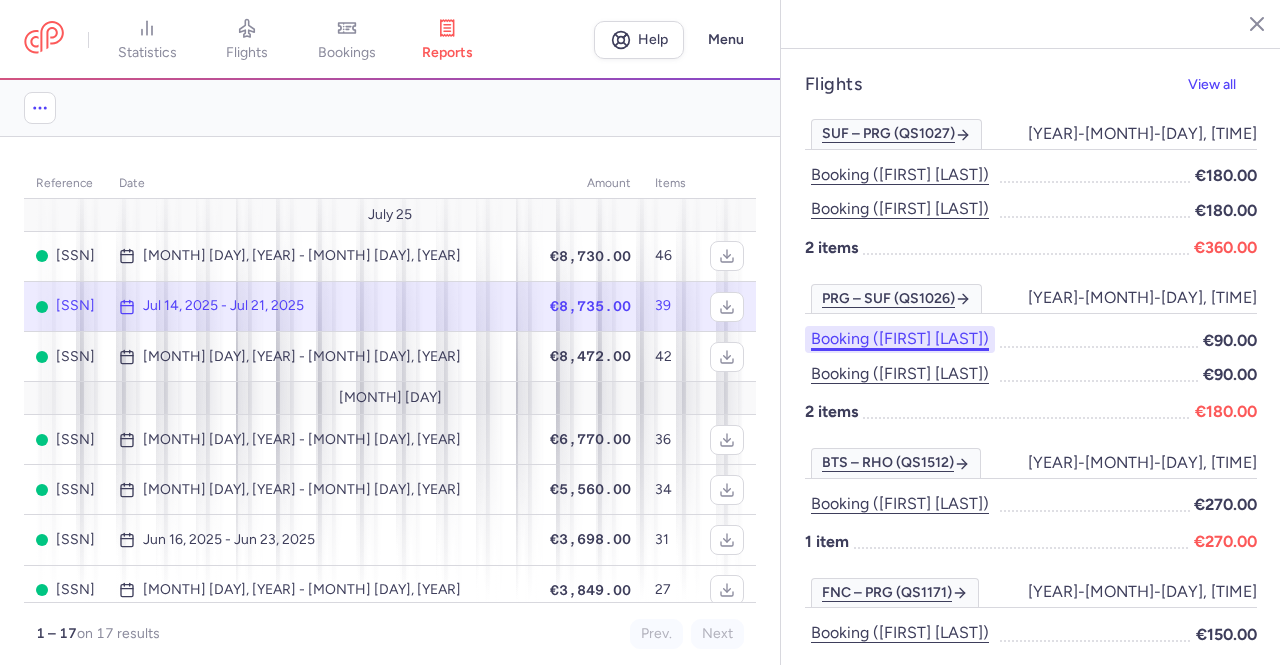 click on "Booking ([FIRST] [LAST])" at bounding box center (900, 339) 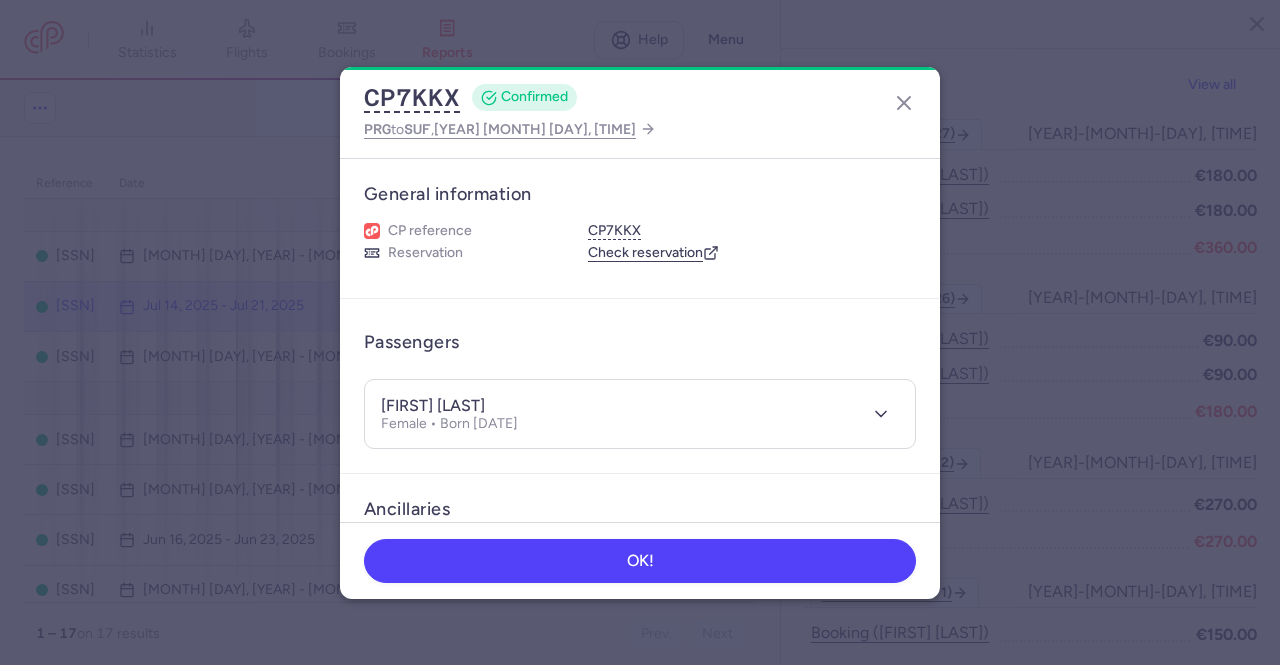 drag, startPoint x: 510, startPoint y: 399, endPoint x: 377, endPoint y: 404, distance: 133.09395 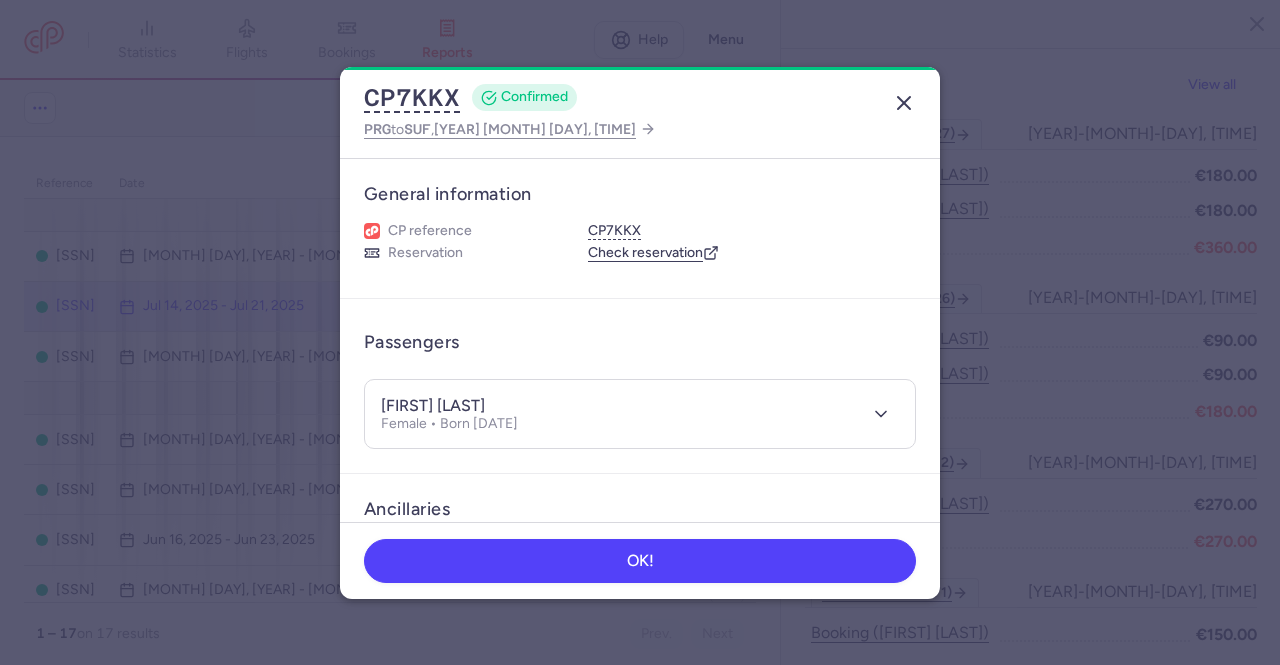click 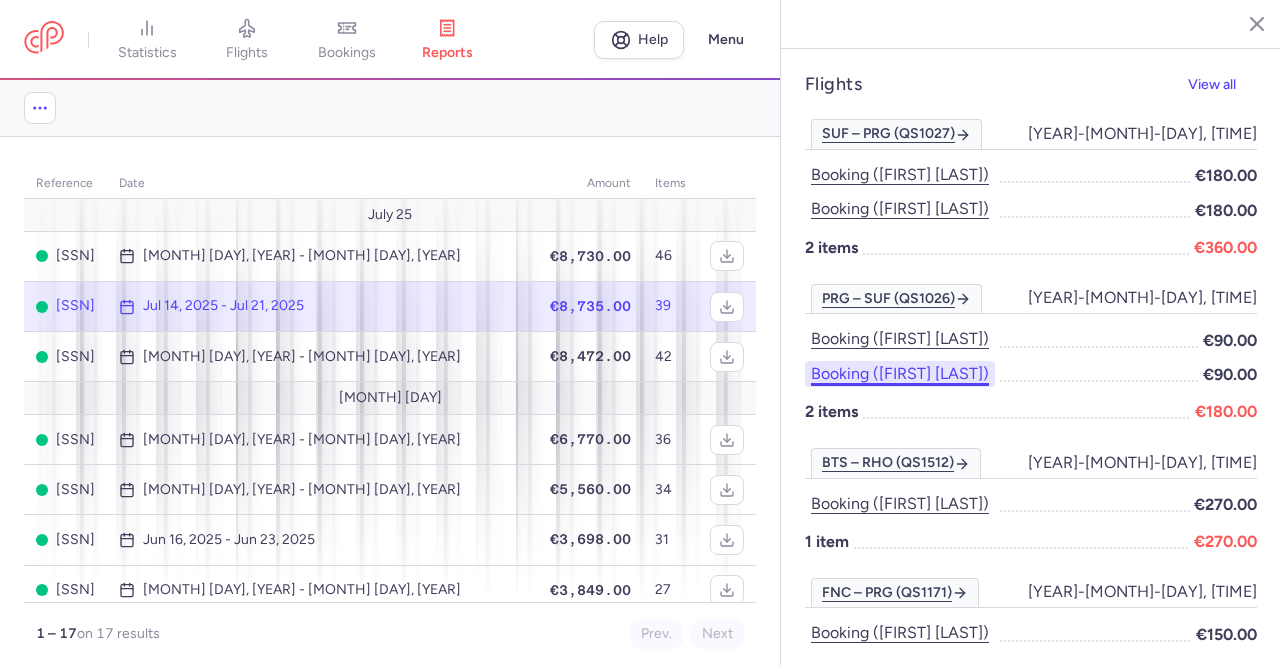 click on "Booking ([FIRST] [LAST])" at bounding box center (900, 374) 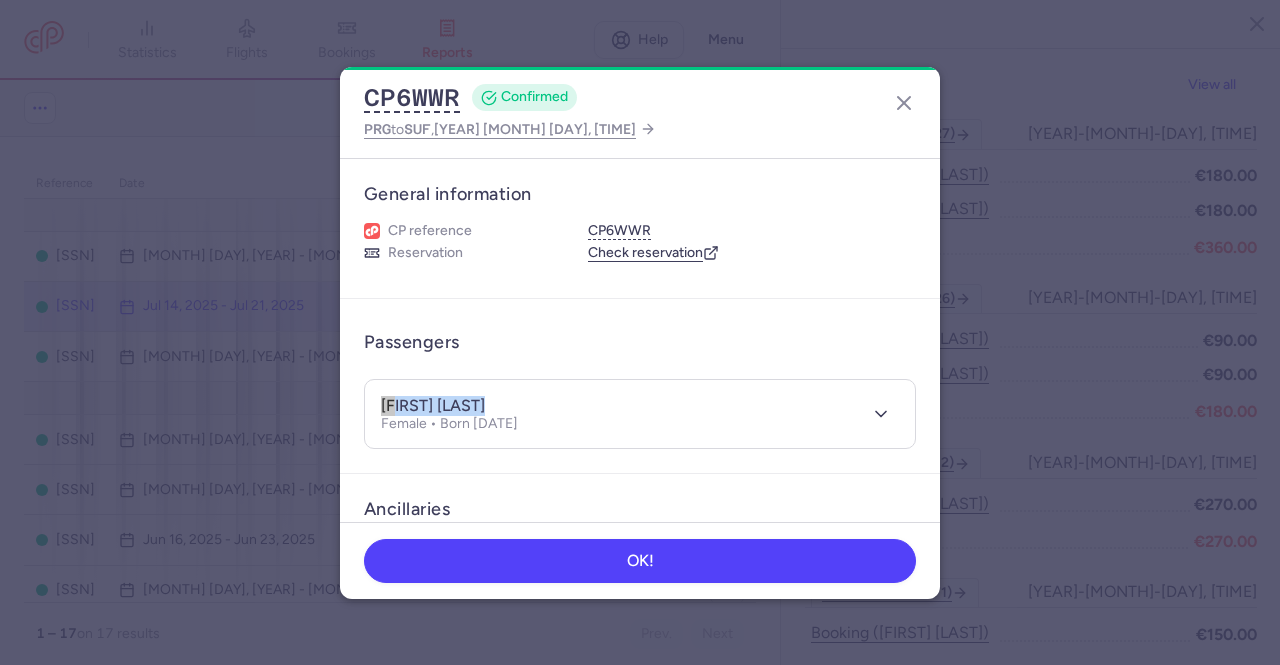 drag, startPoint x: 521, startPoint y: 405, endPoint x: 363, endPoint y: 405, distance: 158 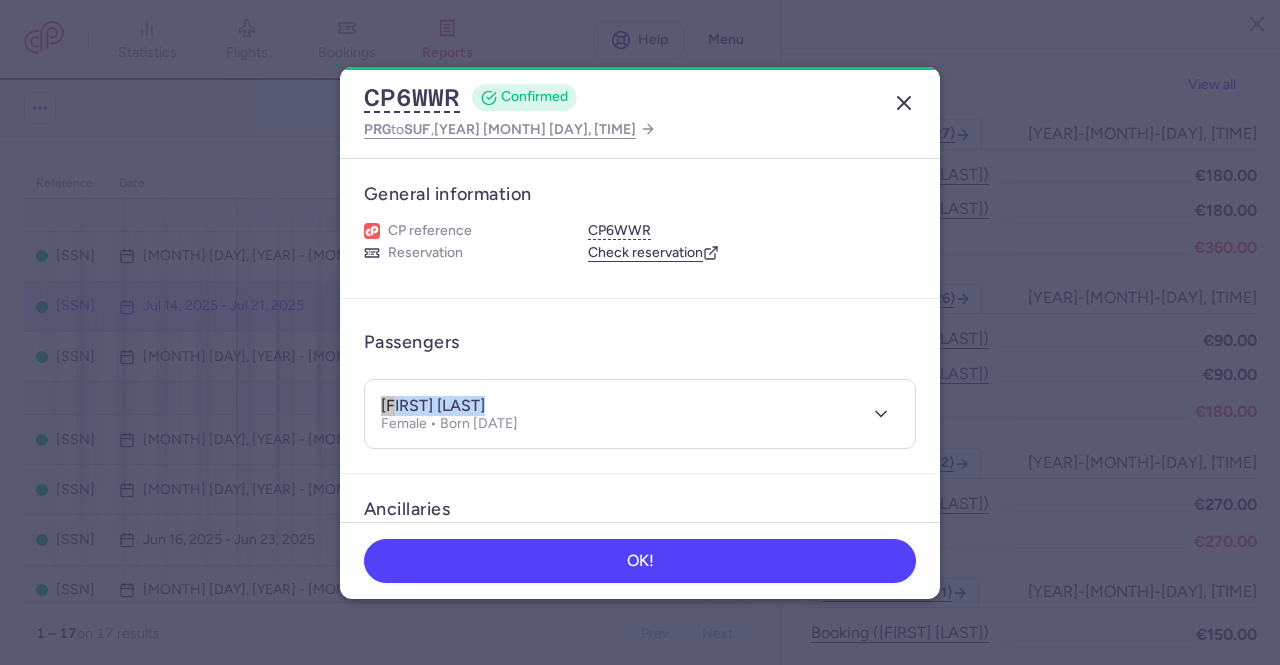 click 